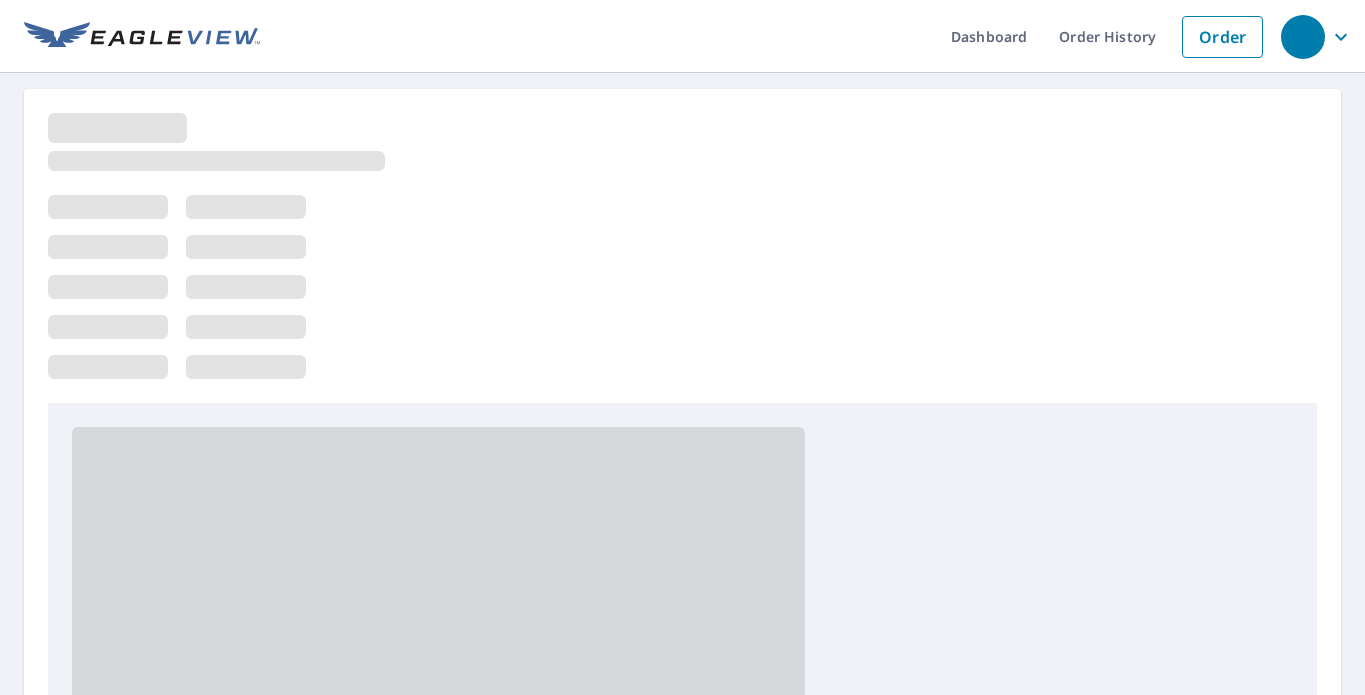 scroll, scrollTop: 0, scrollLeft: 0, axis: both 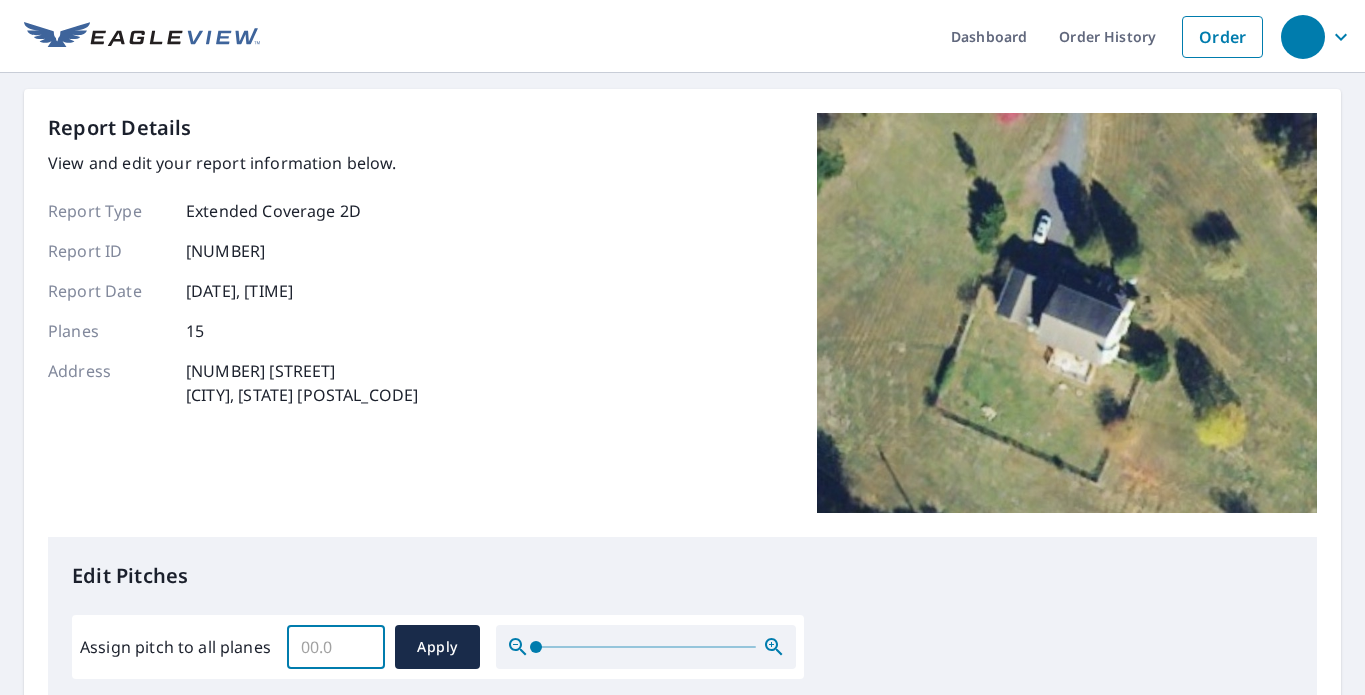 click on "Assign pitch to all planes" at bounding box center (336, 647) 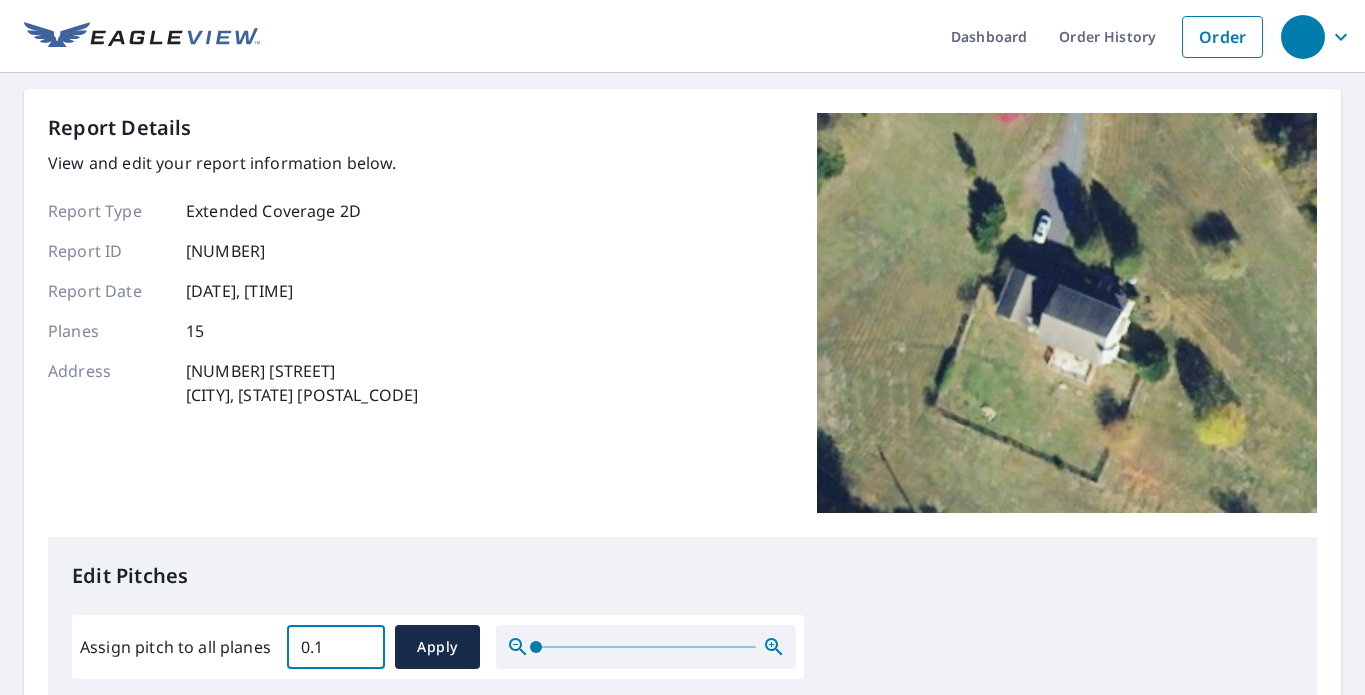 click on "0.1" at bounding box center [336, 647] 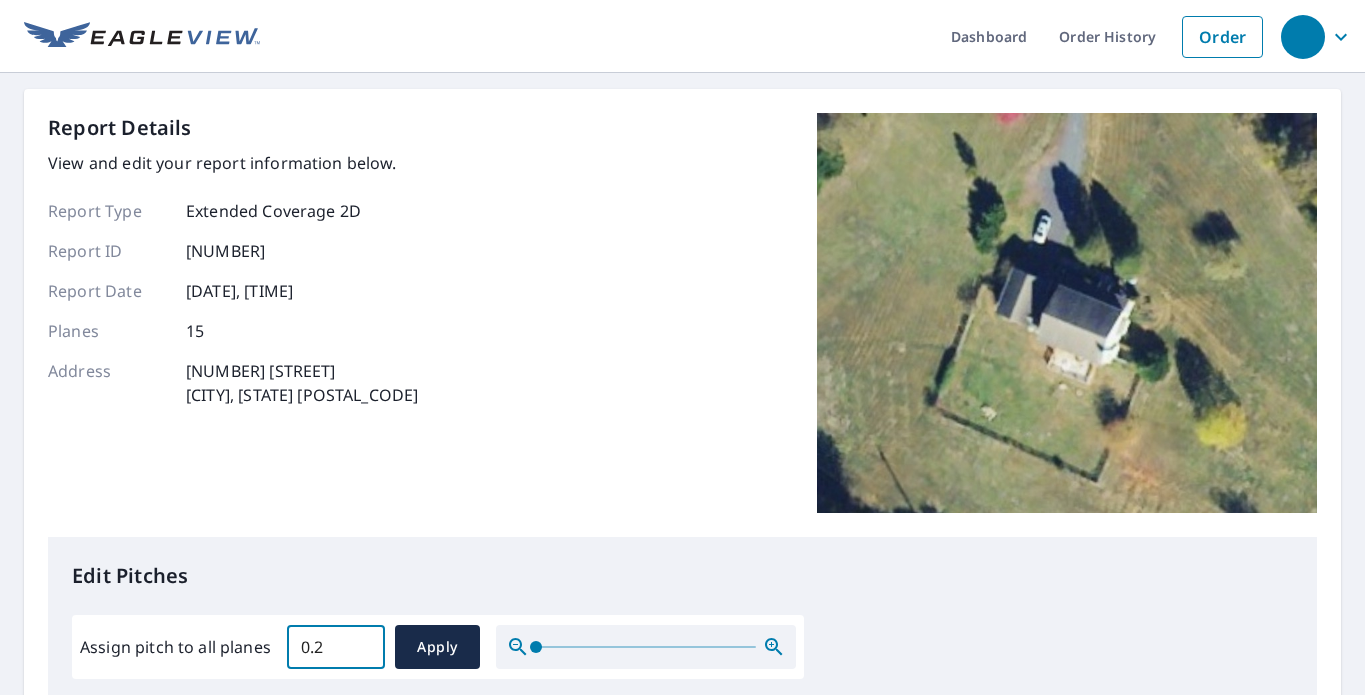 click on "0.2" at bounding box center [336, 647] 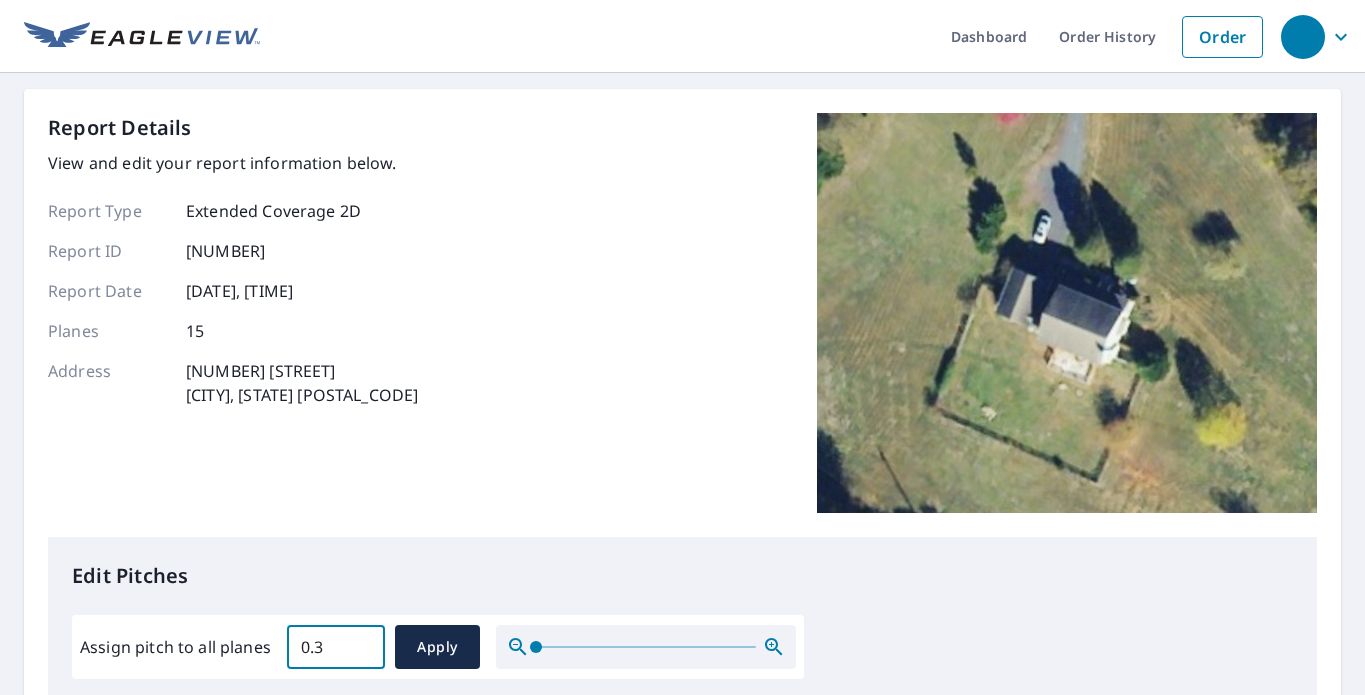 click on "0.3" at bounding box center [336, 647] 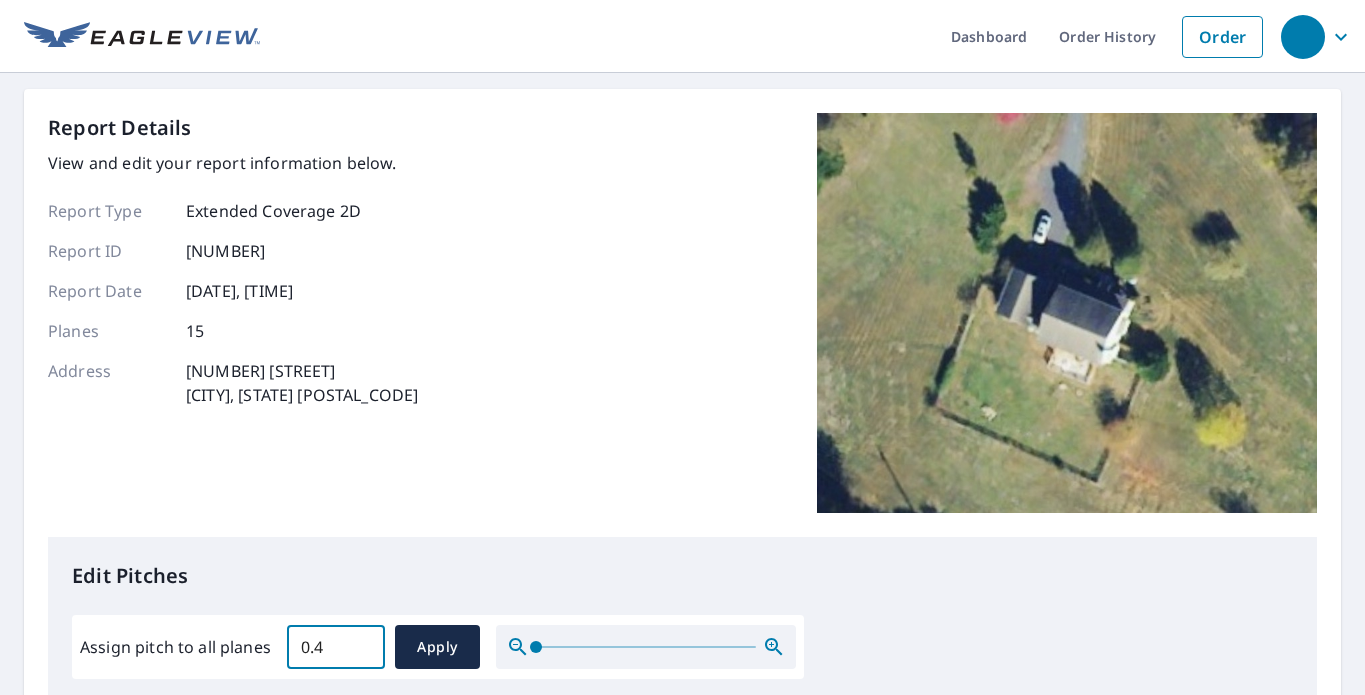 click on "0.4" at bounding box center [336, 647] 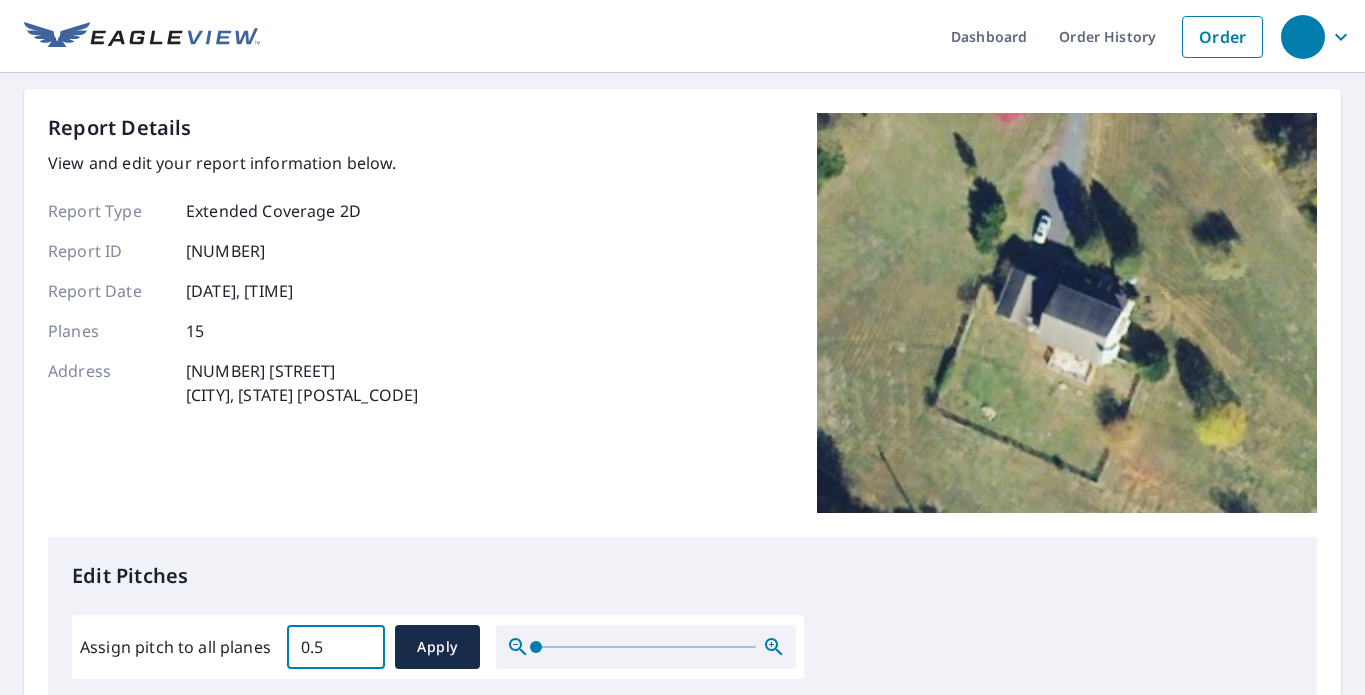 click on "0.5" at bounding box center (336, 647) 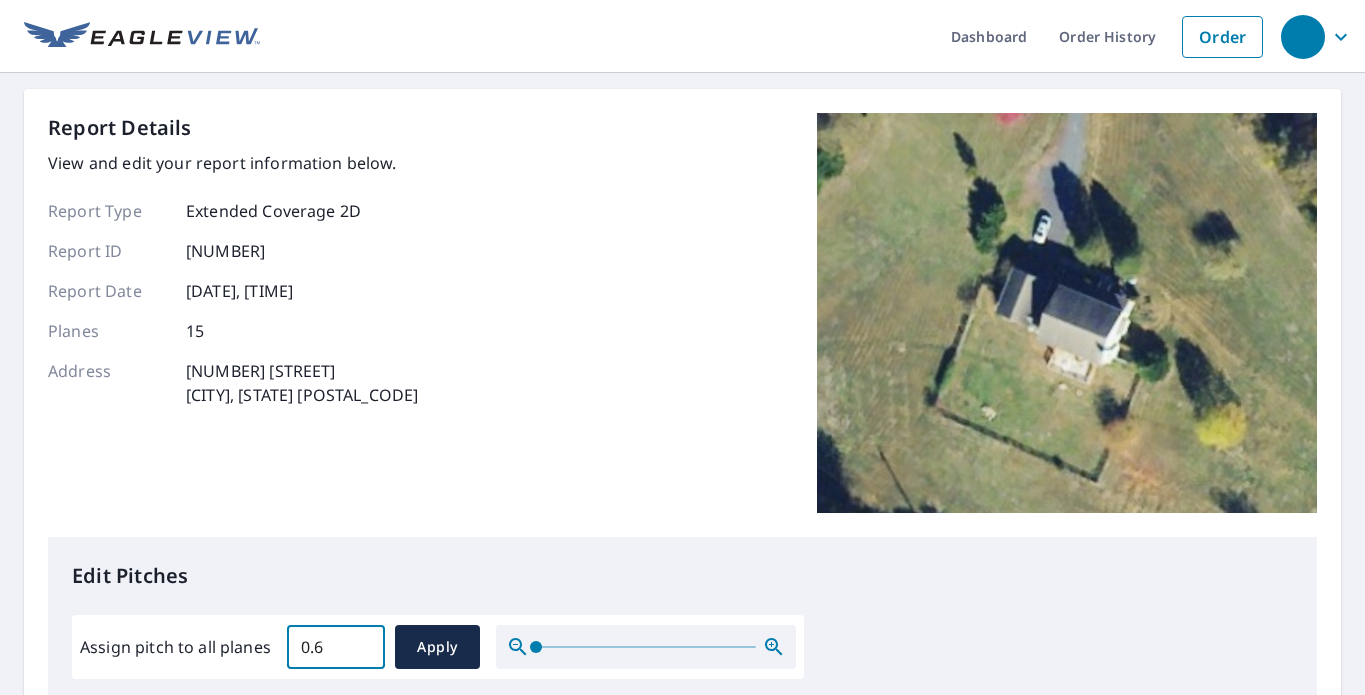 click on "0.6" at bounding box center (336, 647) 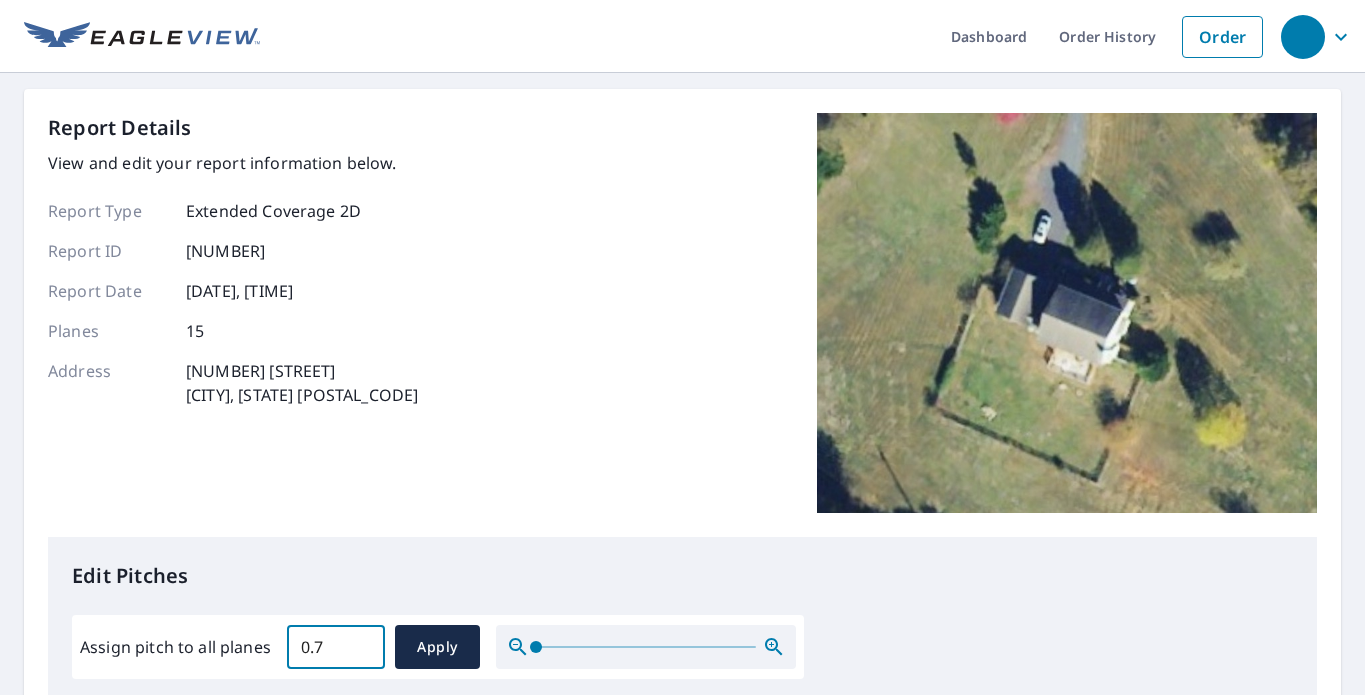 click on "0.7" at bounding box center (336, 647) 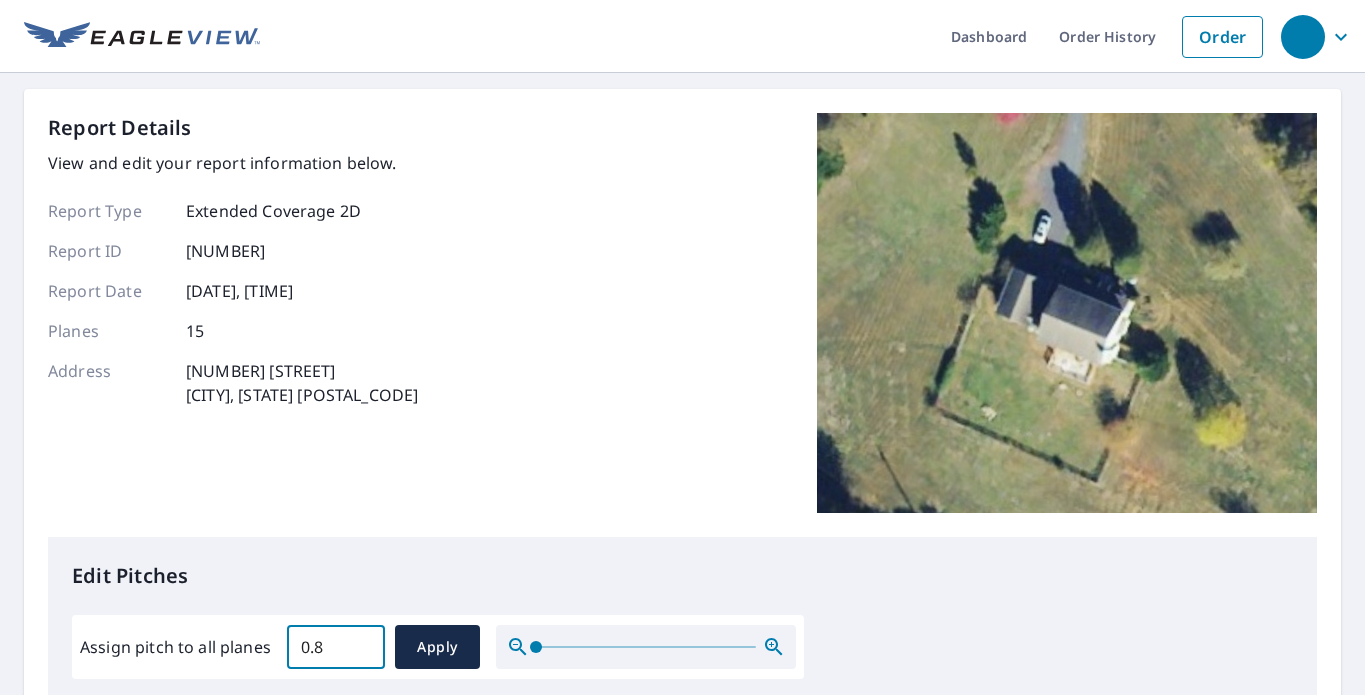 click on "0.8" at bounding box center [336, 647] 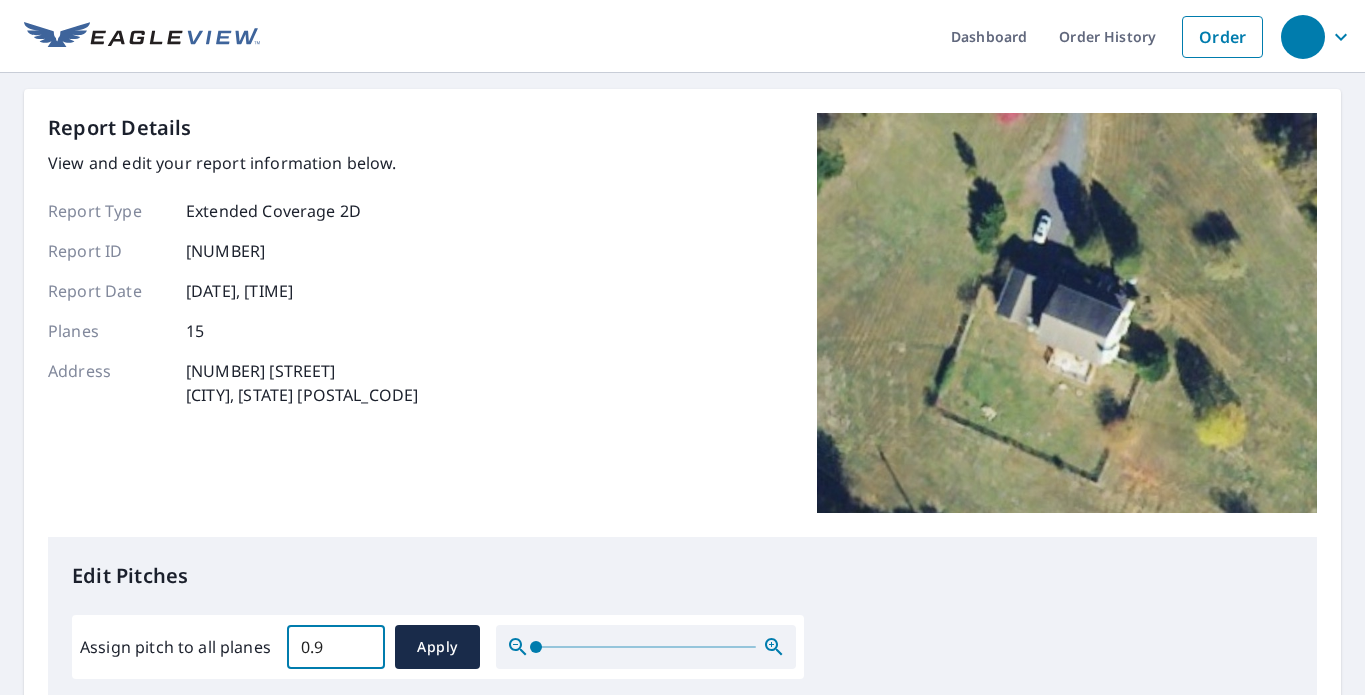 click on "0.9" at bounding box center [336, 647] 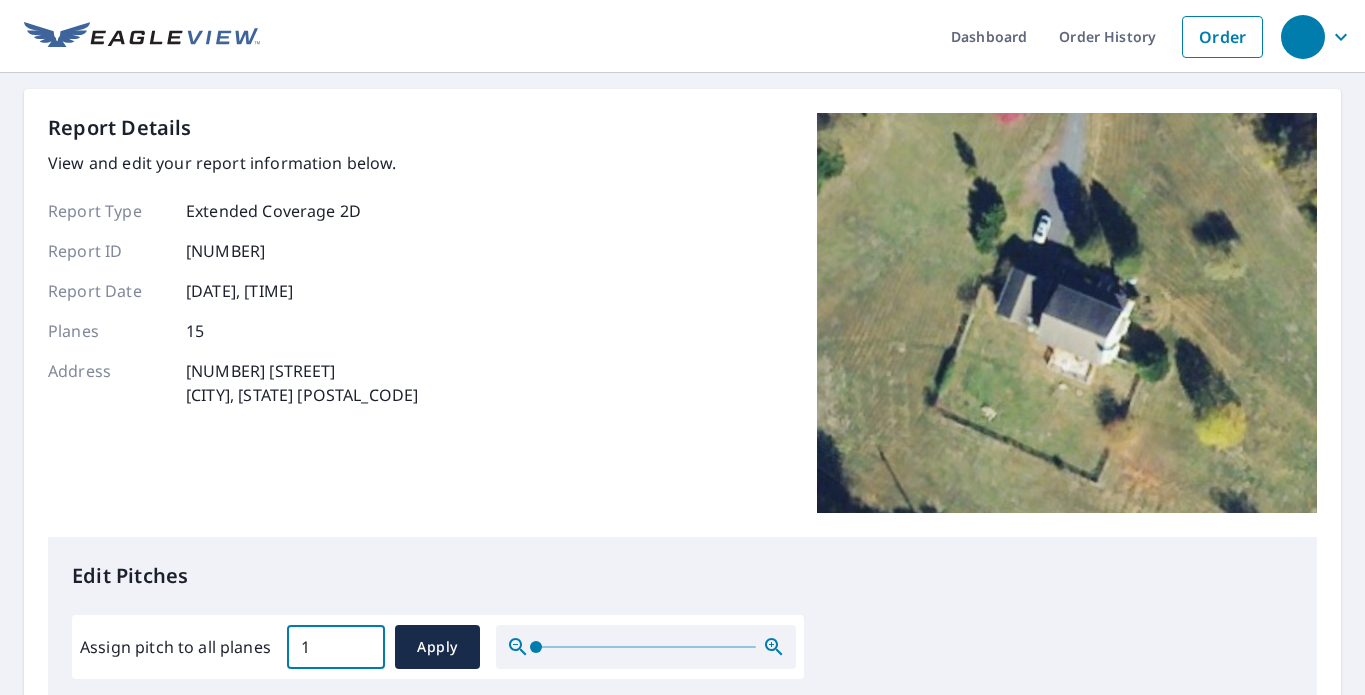 click on "1" at bounding box center (336, 647) 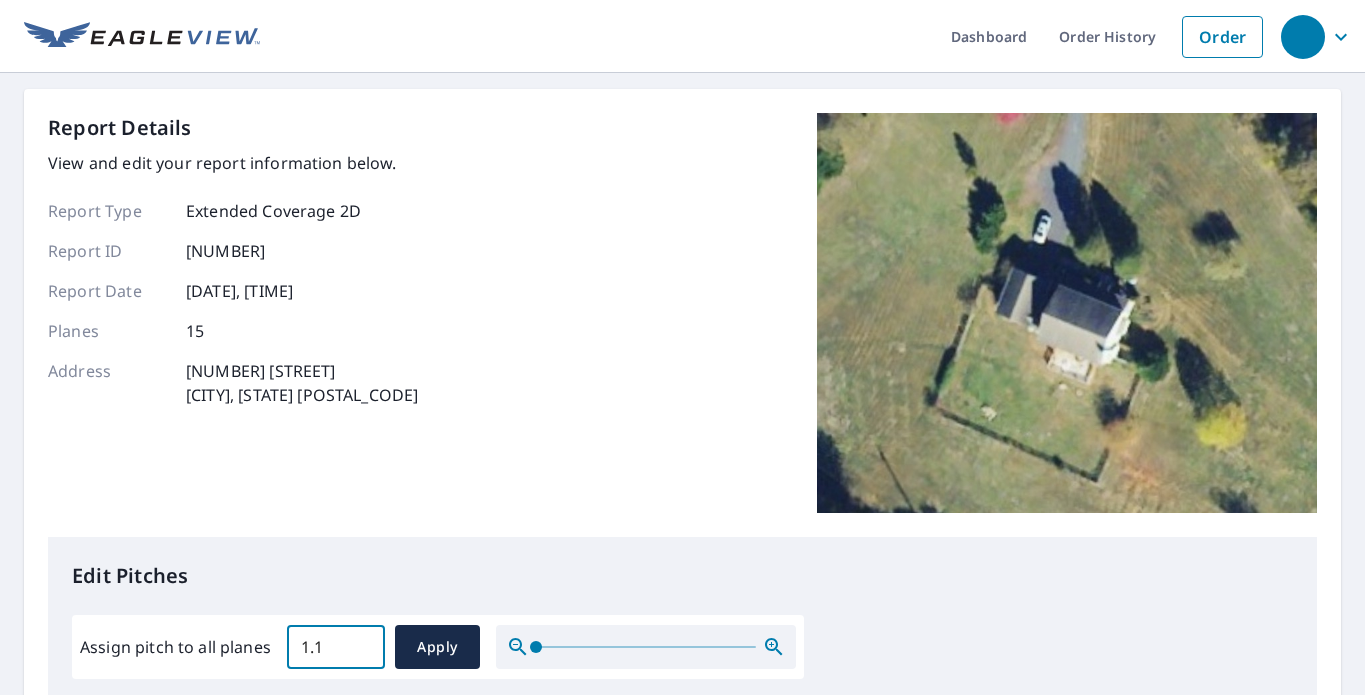 click on "1.1" at bounding box center (336, 647) 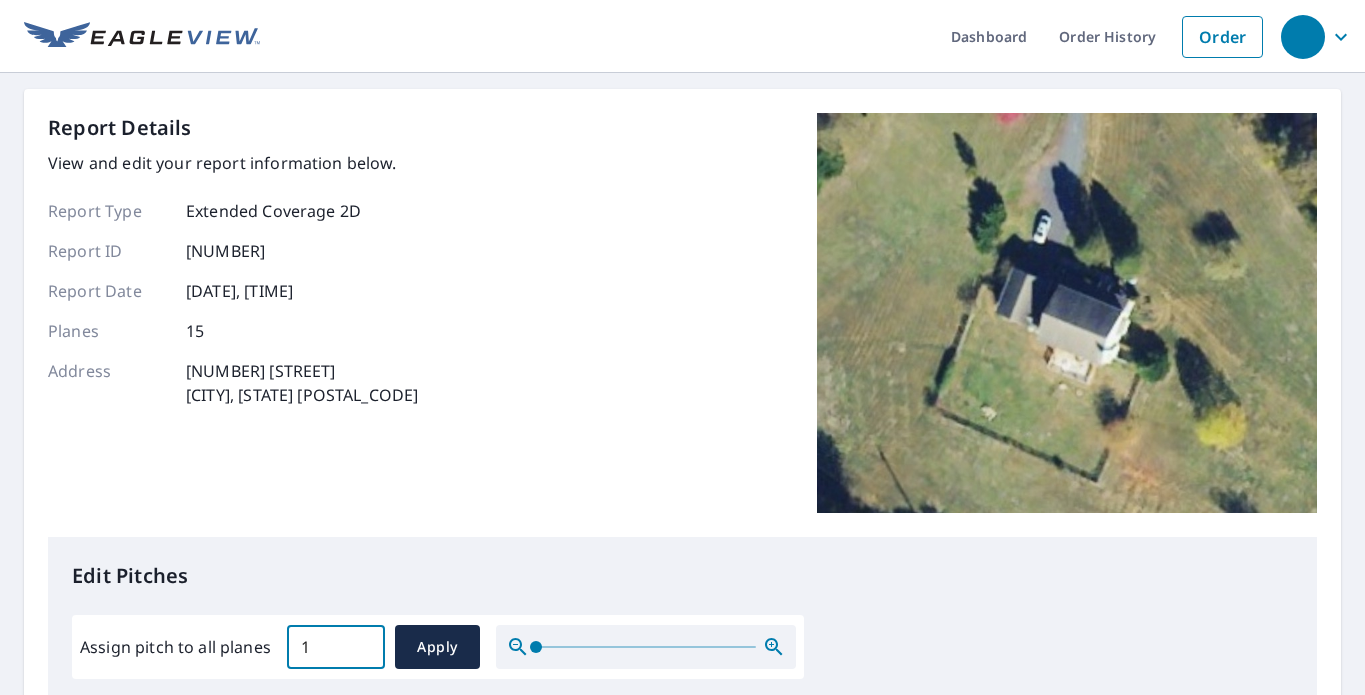 click on "1" at bounding box center (336, 647) 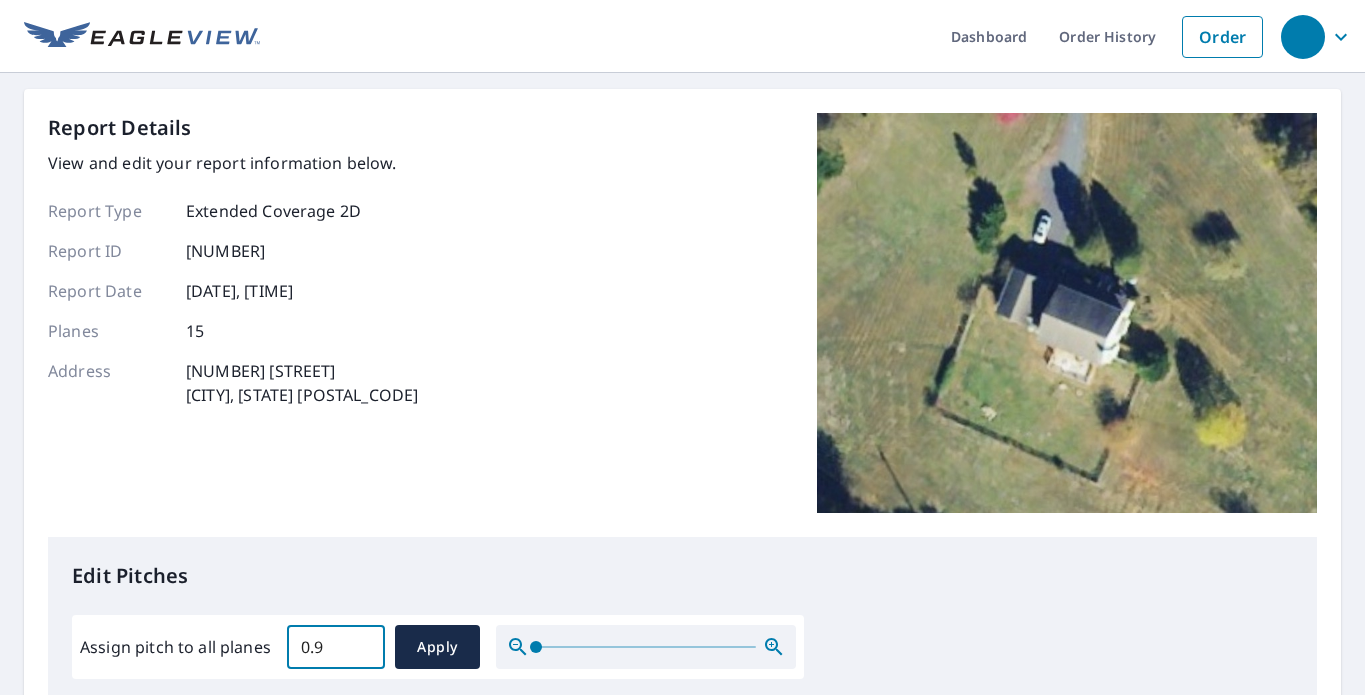 click on "0.9" at bounding box center (336, 647) 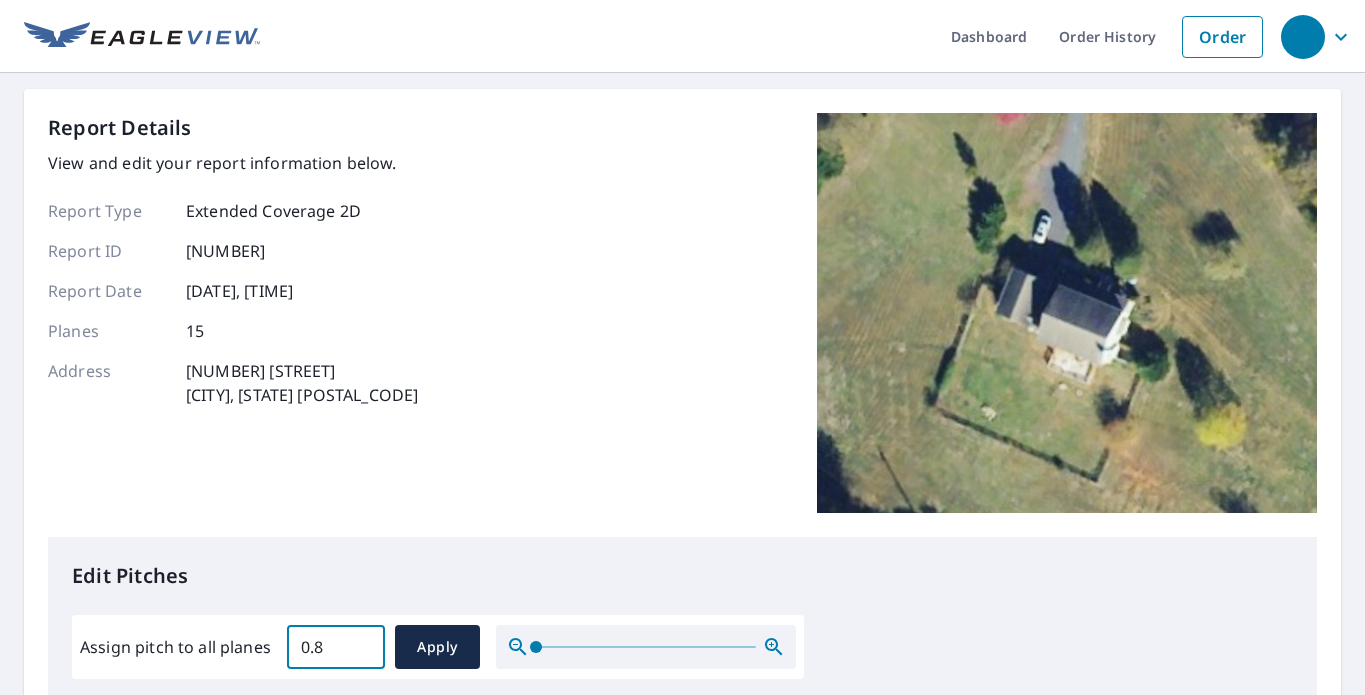 click on "0.8" at bounding box center (336, 647) 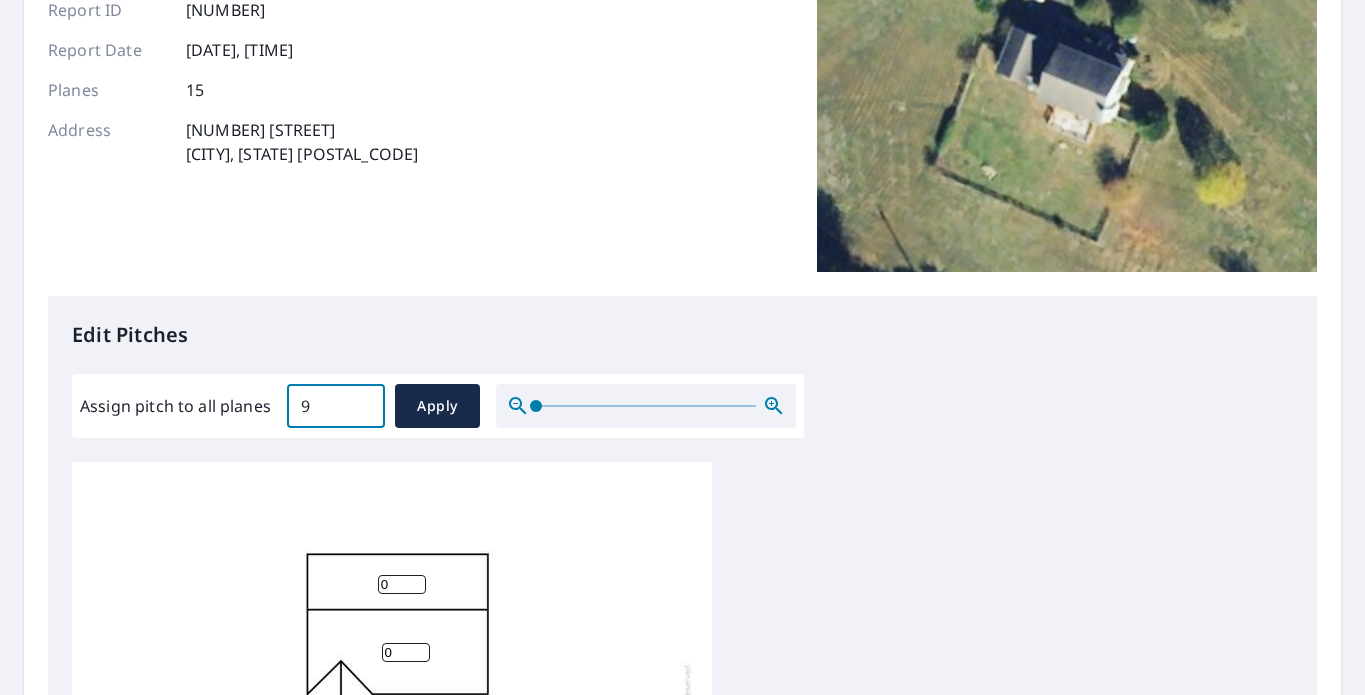 scroll, scrollTop: 244, scrollLeft: 0, axis: vertical 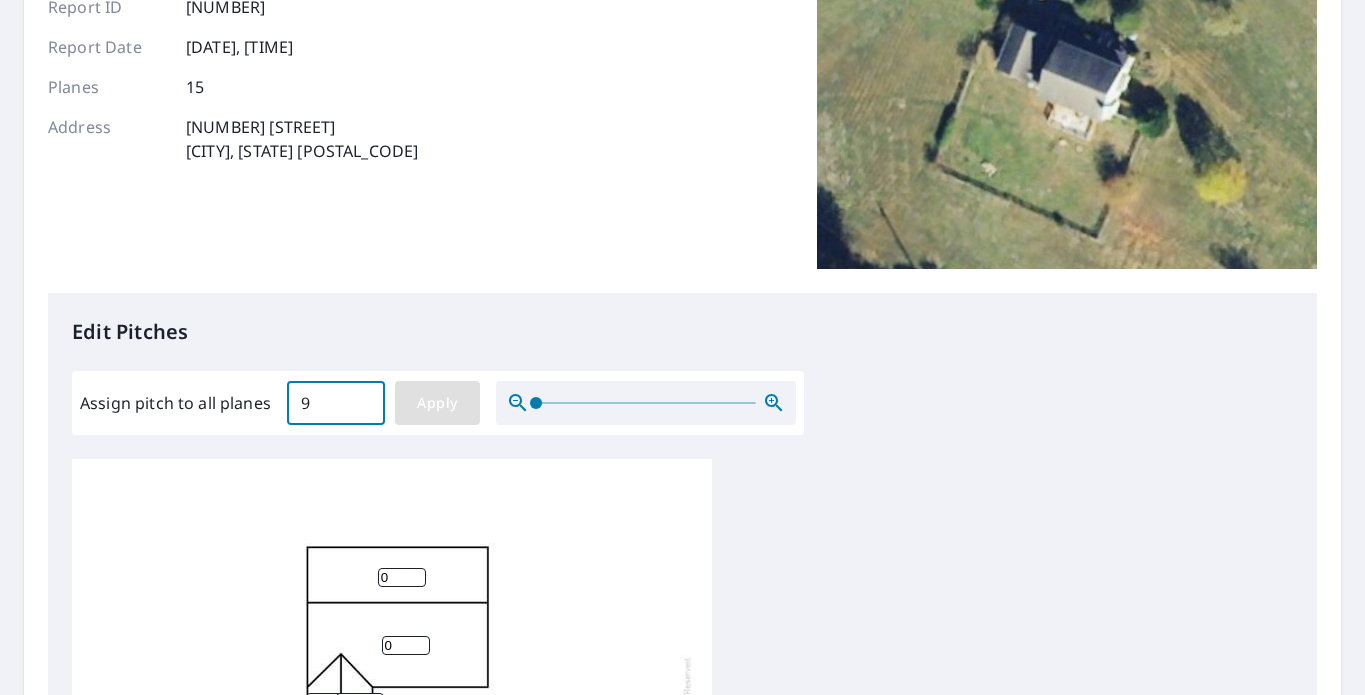 type on "9" 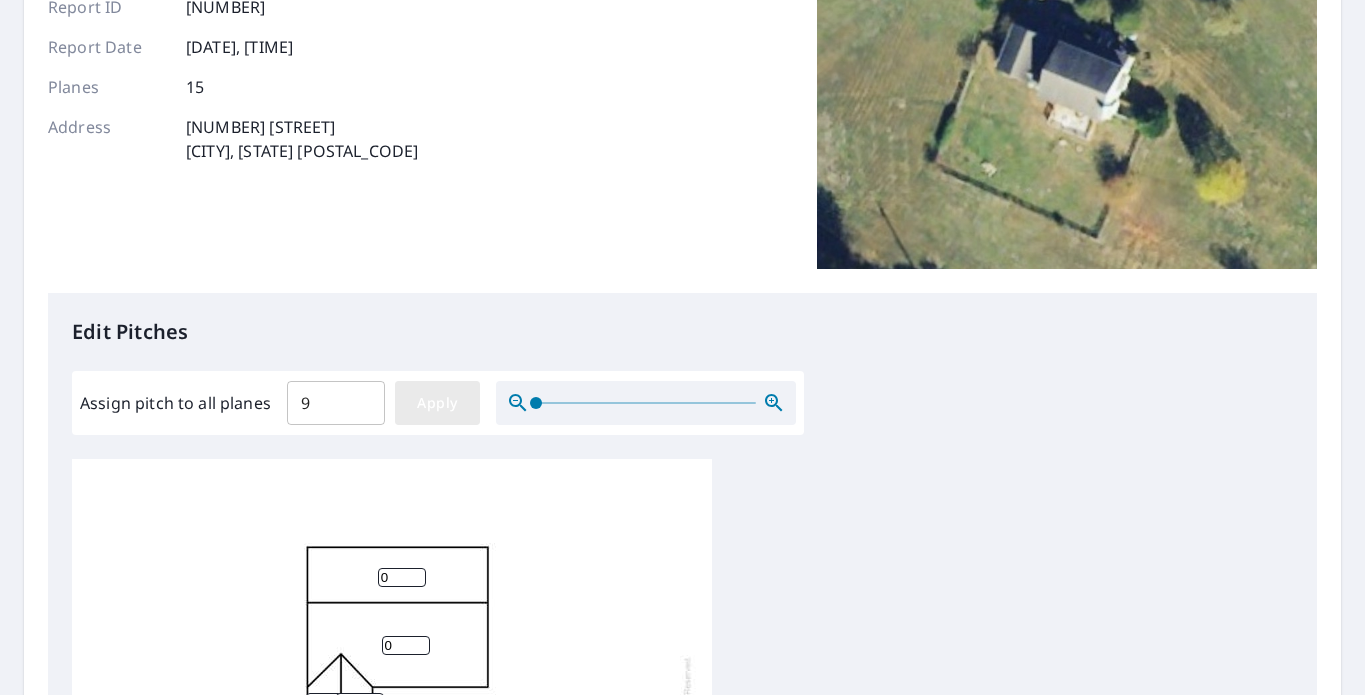 click on "Apply" at bounding box center [437, 403] 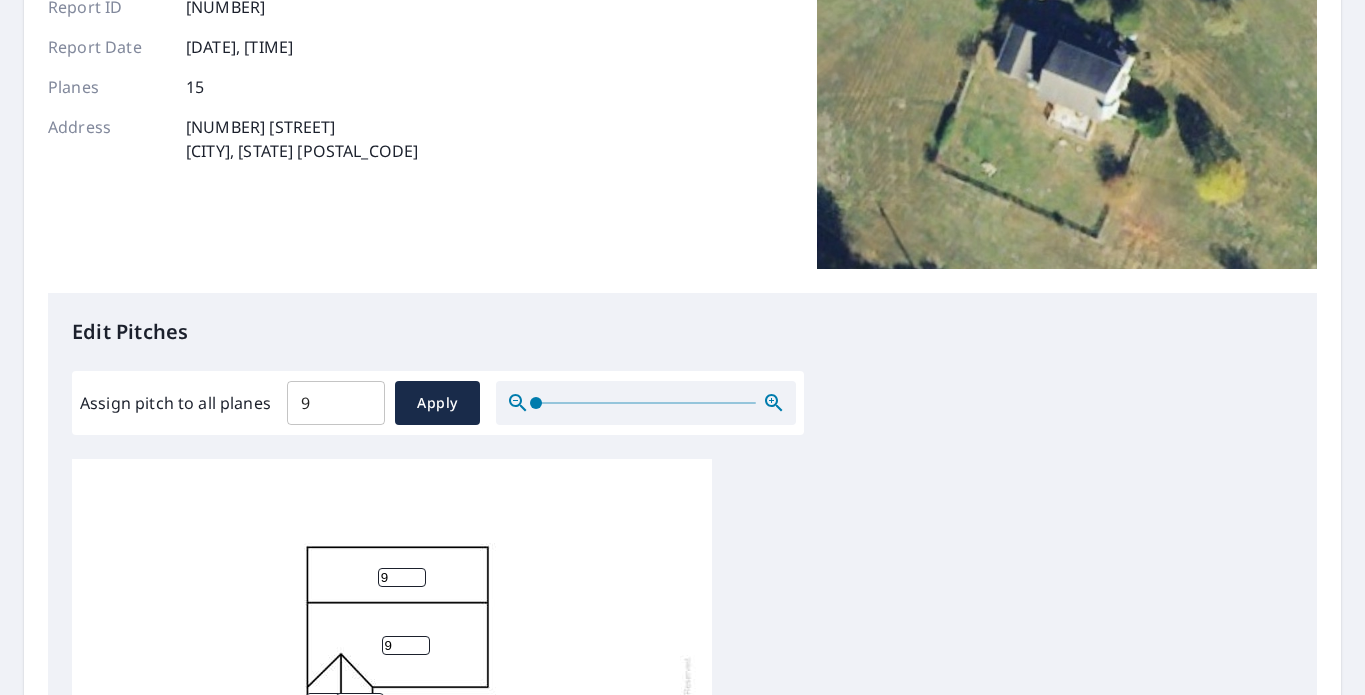 scroll, scrollTop: 0, scrollLeft: 0, axis: both 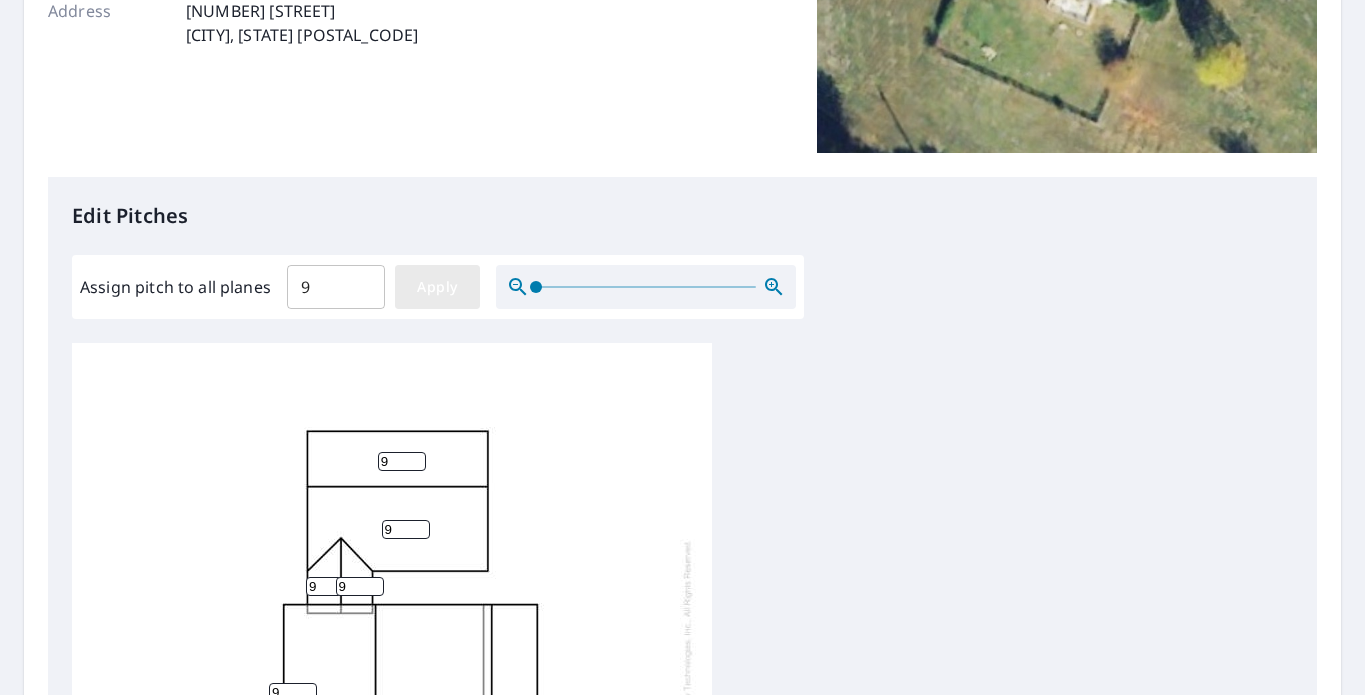 click on "Apply" at bounding box center (437, 287) 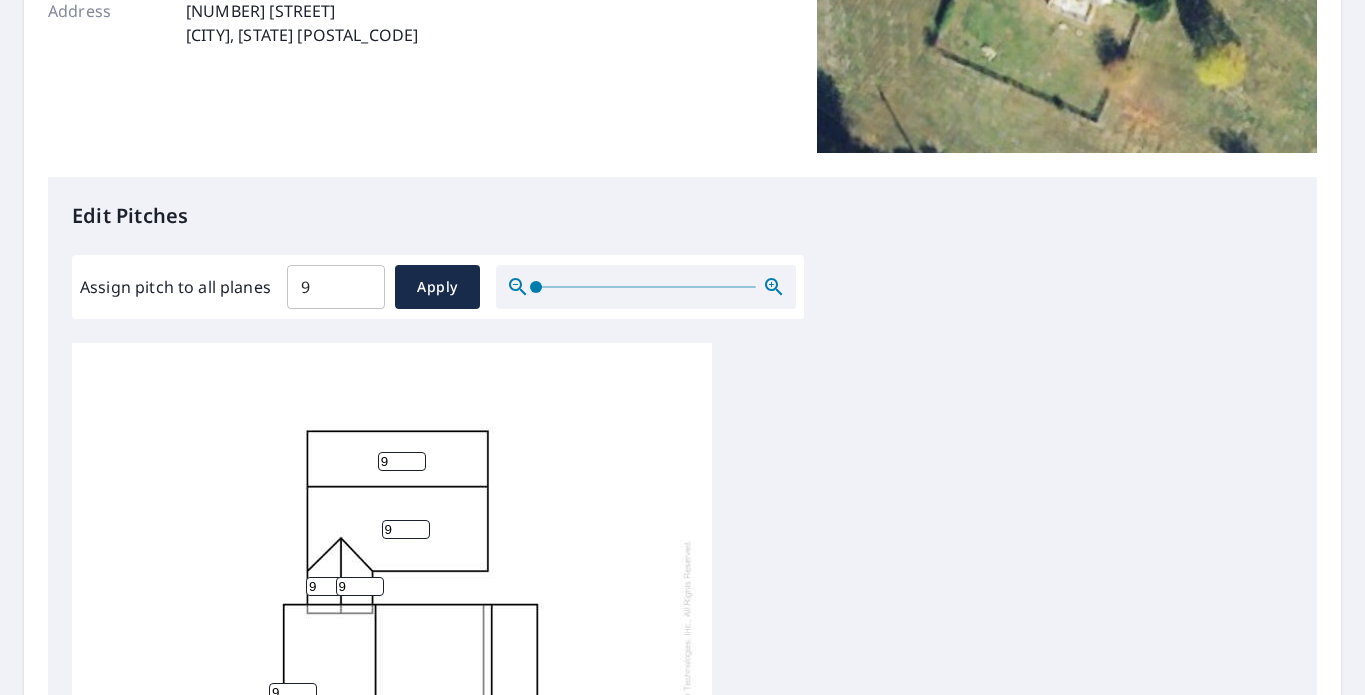 scroll, scrollTop: 887, scrollLeft: 0, axis: vertical 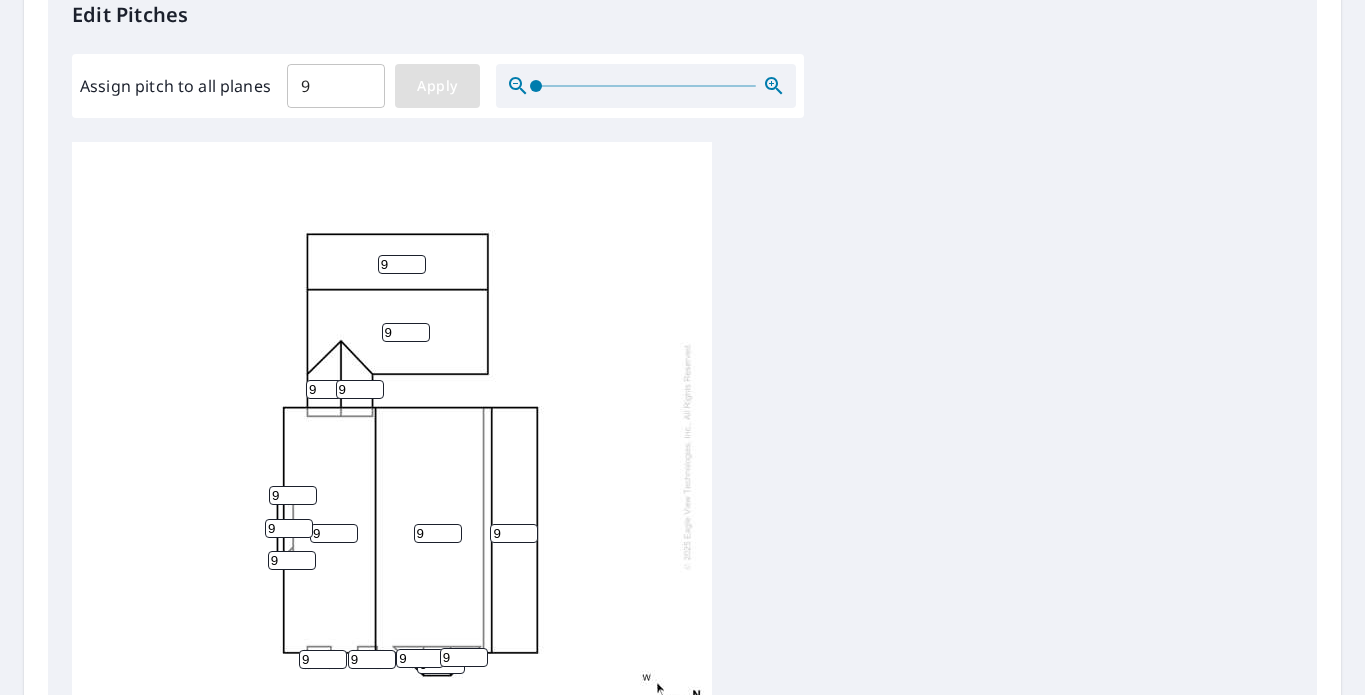 click on "Apply" at bounding box center (437, 86) 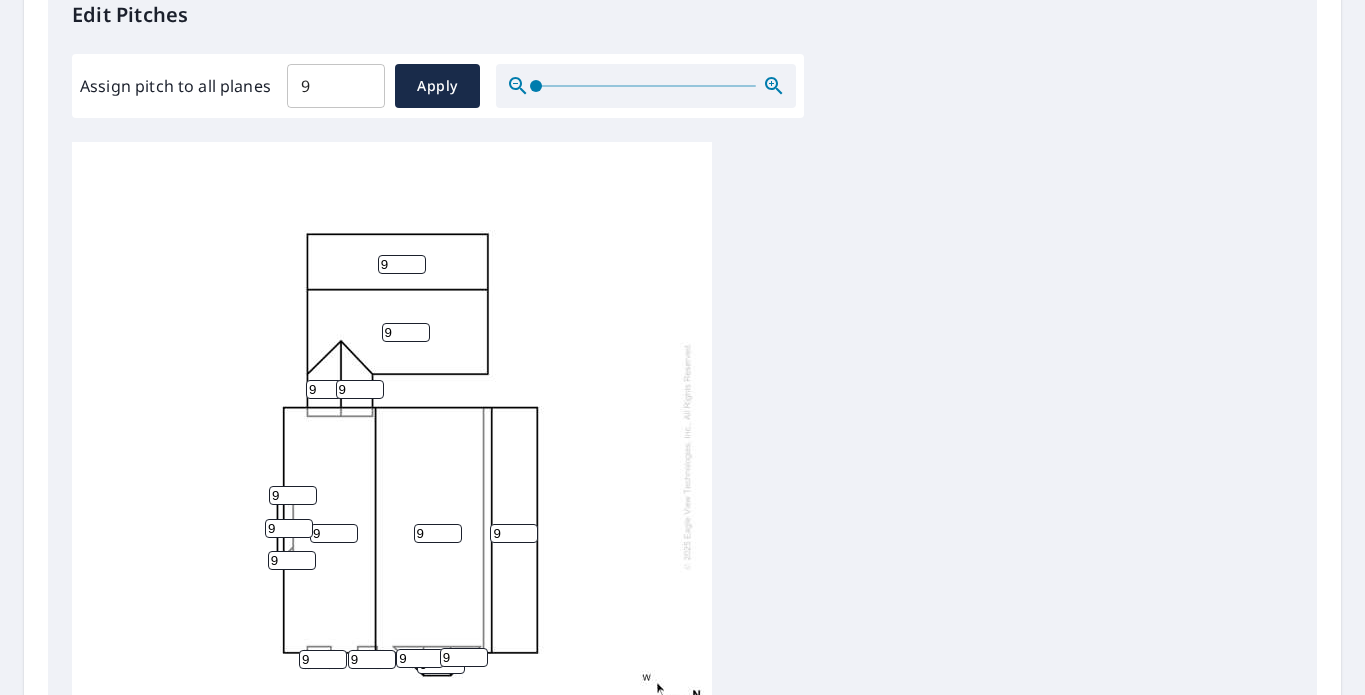 scroll, scrollTop: 4, scrollLeft: 0, axis: vertical 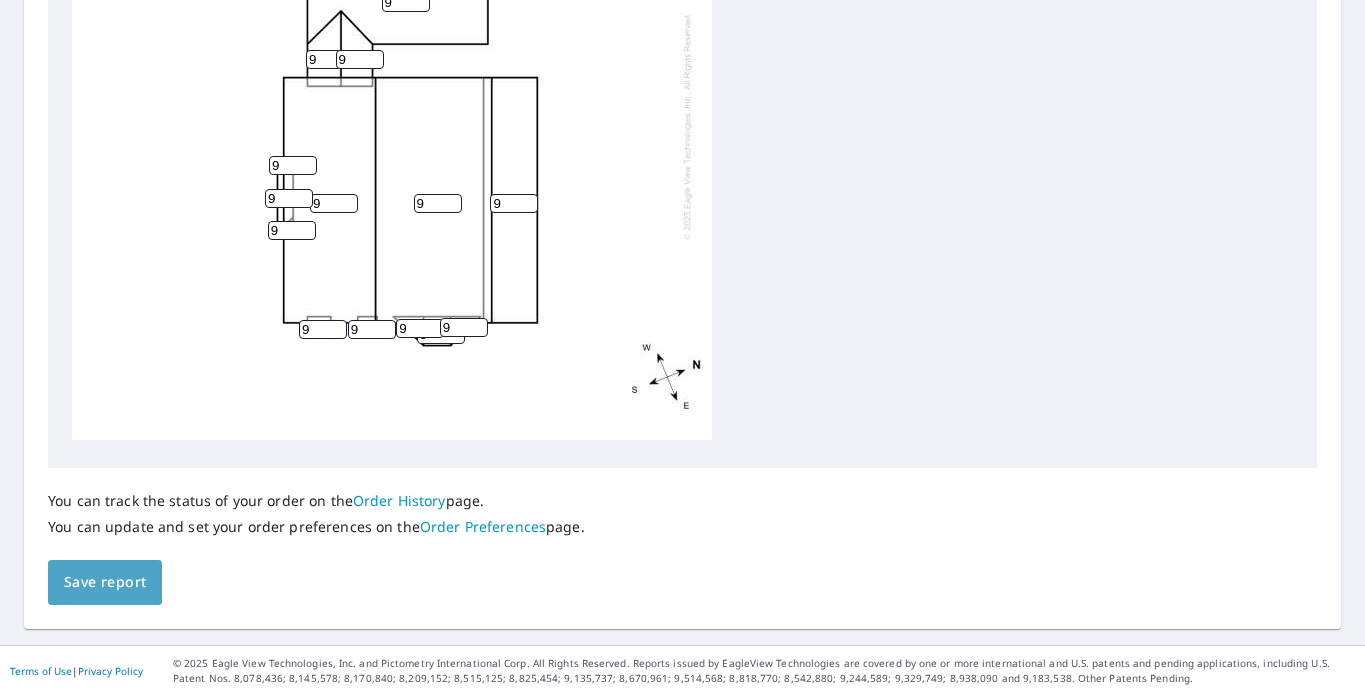 click on "Save report" at bounding box center [105, 582] 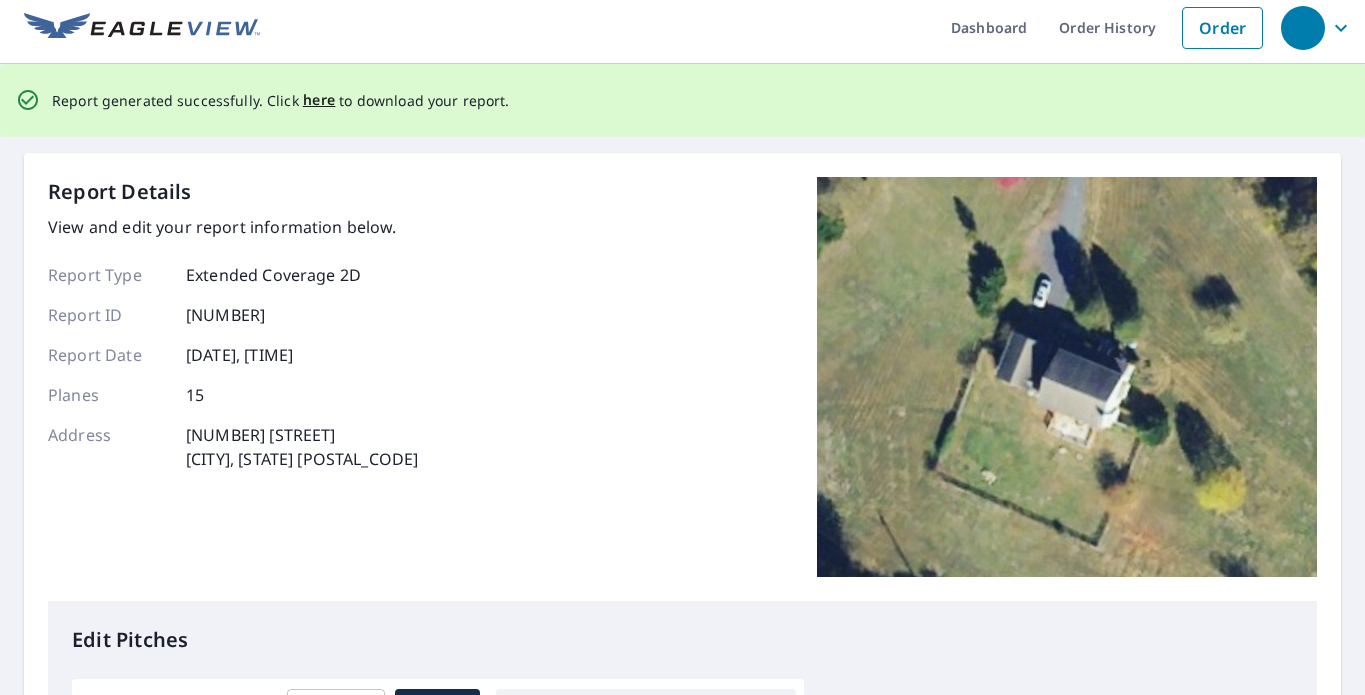 scroll, scrollTop: 0, scrollLeft: 0, axis: both 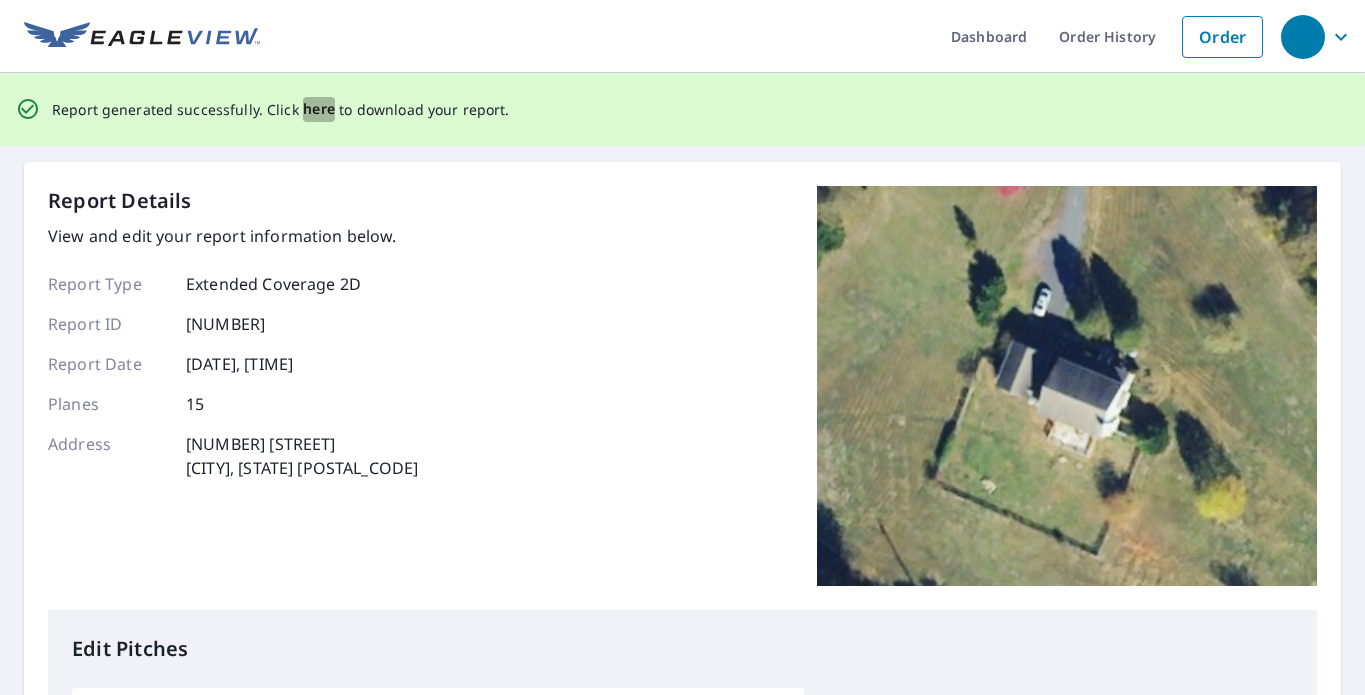 click on "here" at bounding box center (319, 109) 